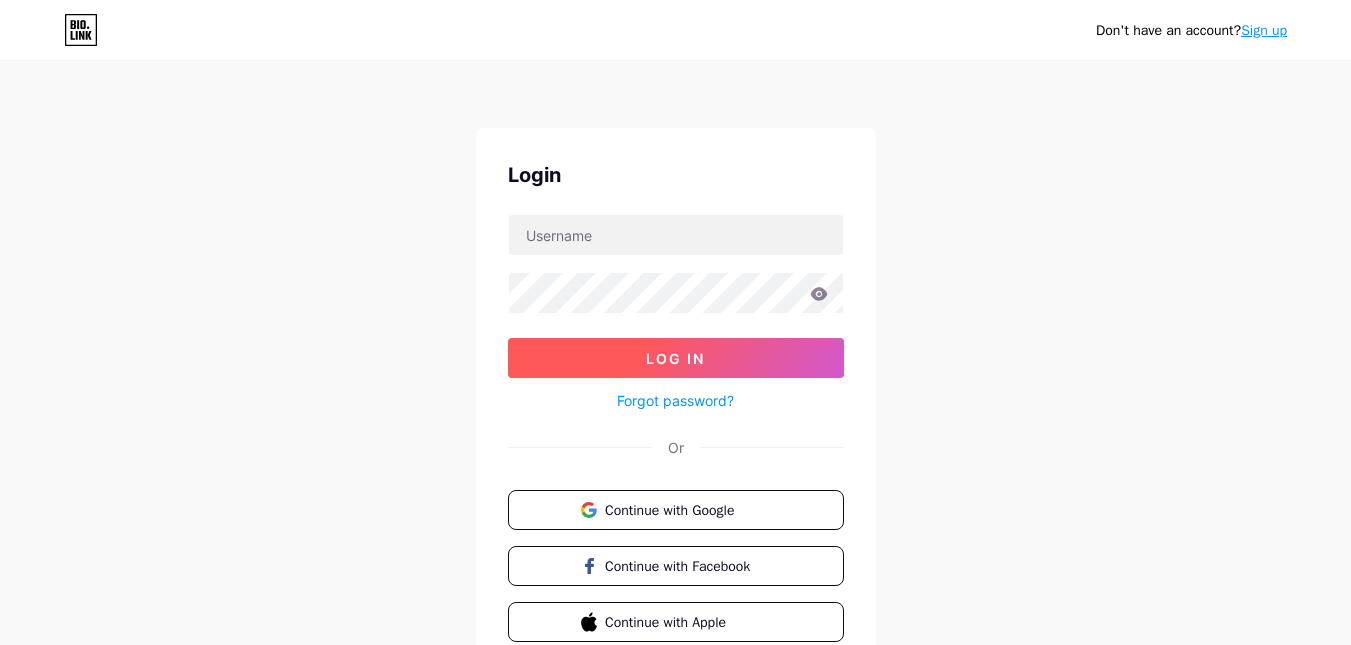 scroll, scrollTop: 0, scrollLeft: 0, axis: both 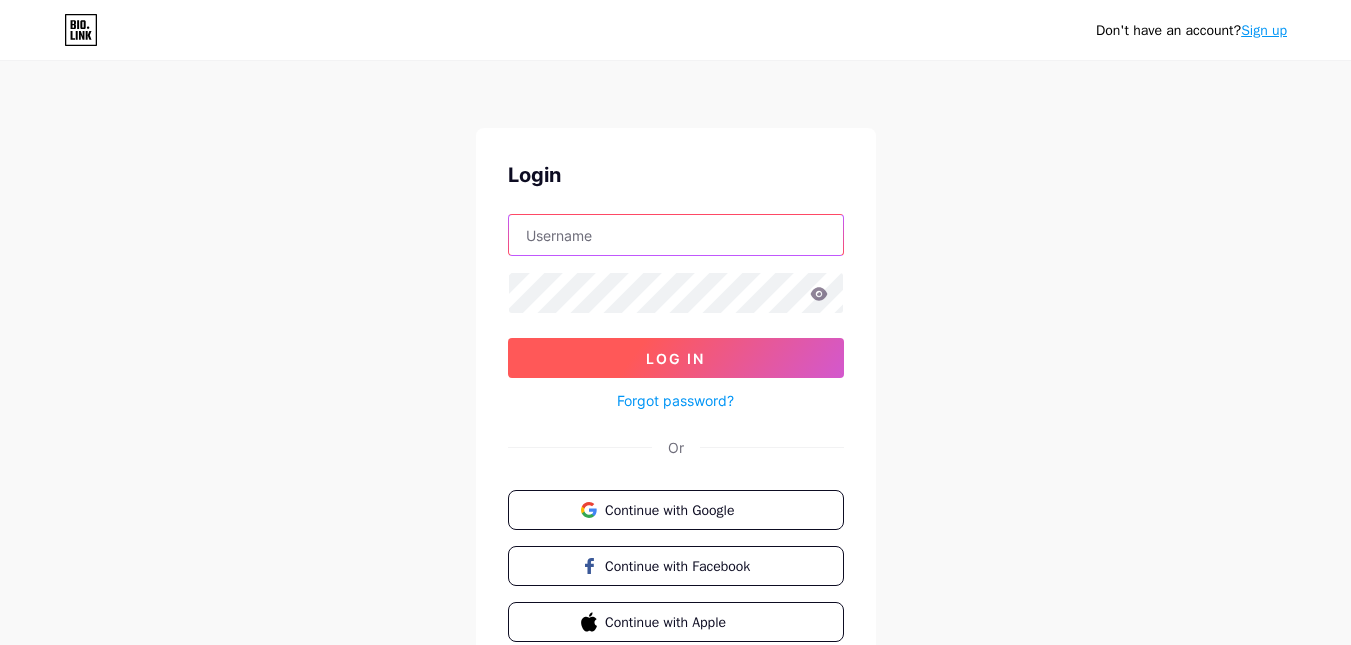 type on "[EMAIL_ADDRESS][DOMAIN_NAME]" 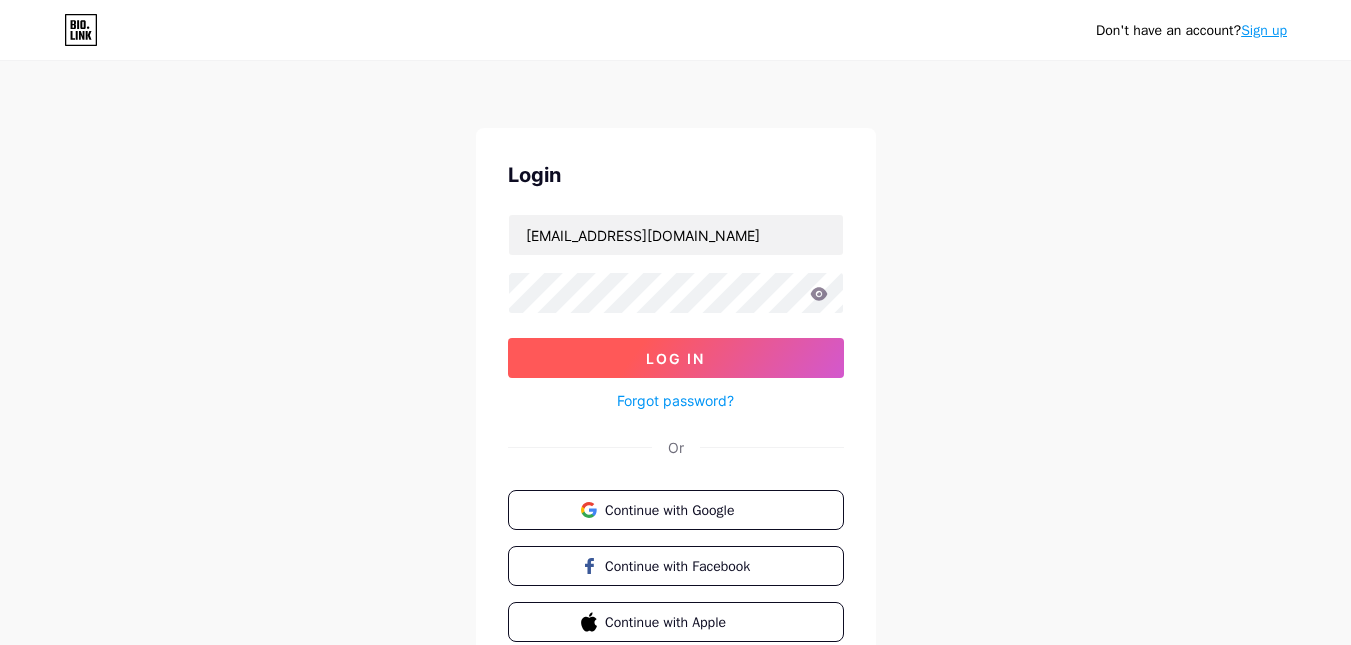 click on "Log In" at bounding box center (675, 358) 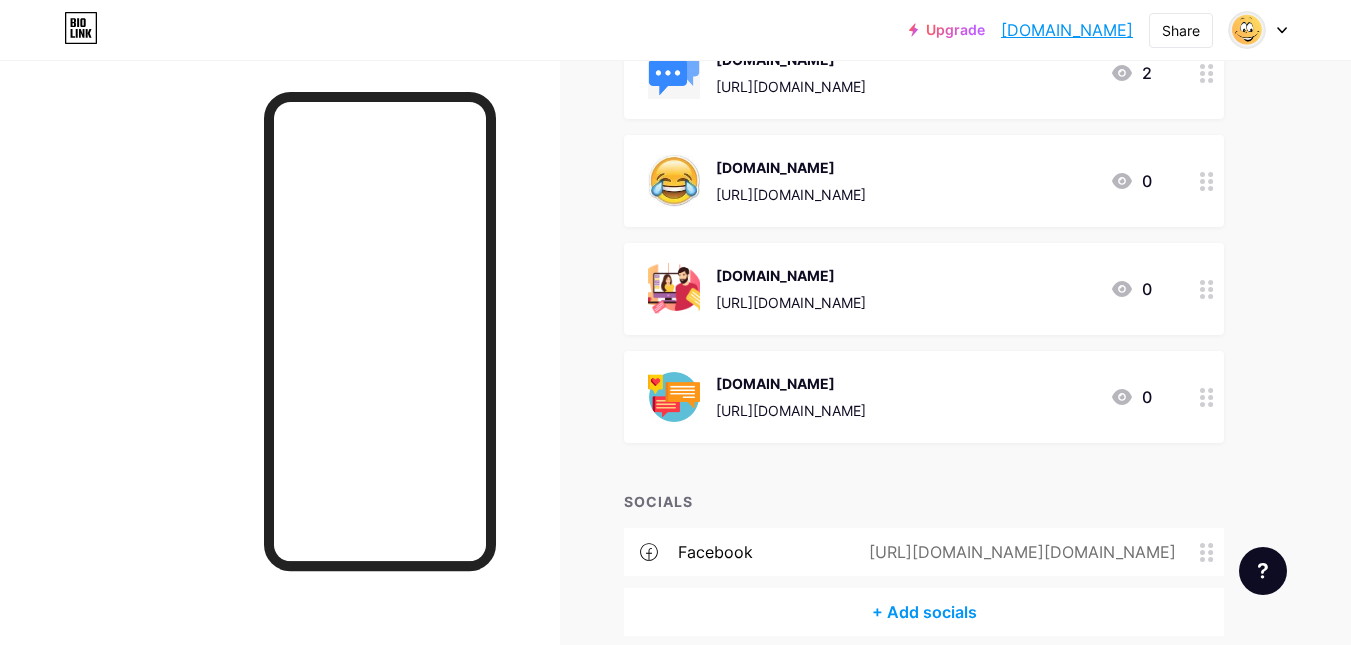 scroll, scrollTop: 890, scrollLeft: 0, axis: vertical 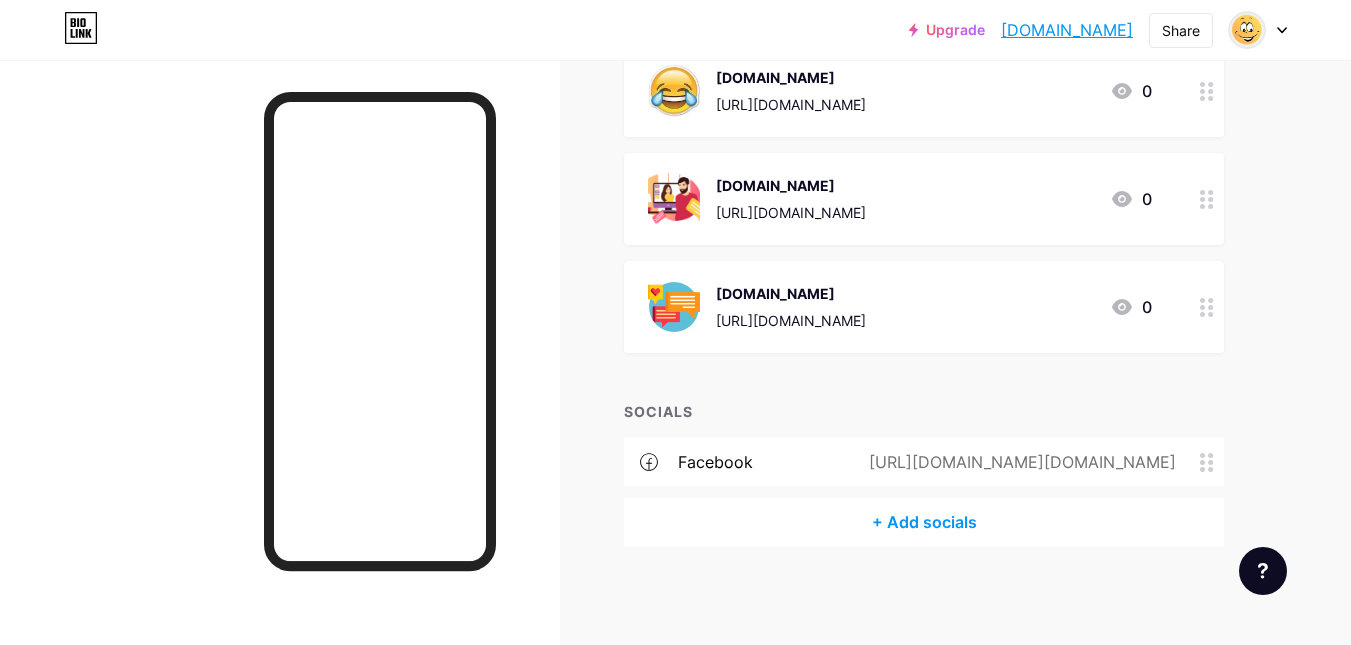 click on "[DOMAIN_NAME]
[URL][DOMAIN_NAME]" at bounding box center [791, 199] 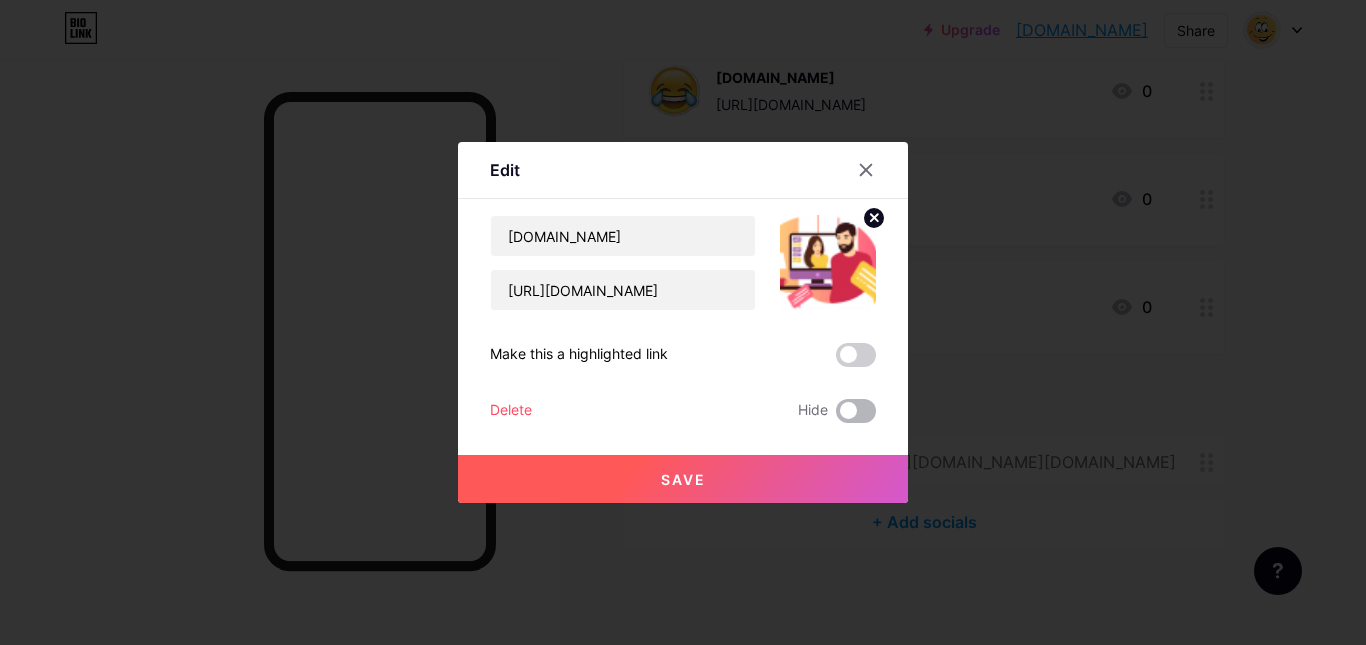click at bounding box center (856, 411) 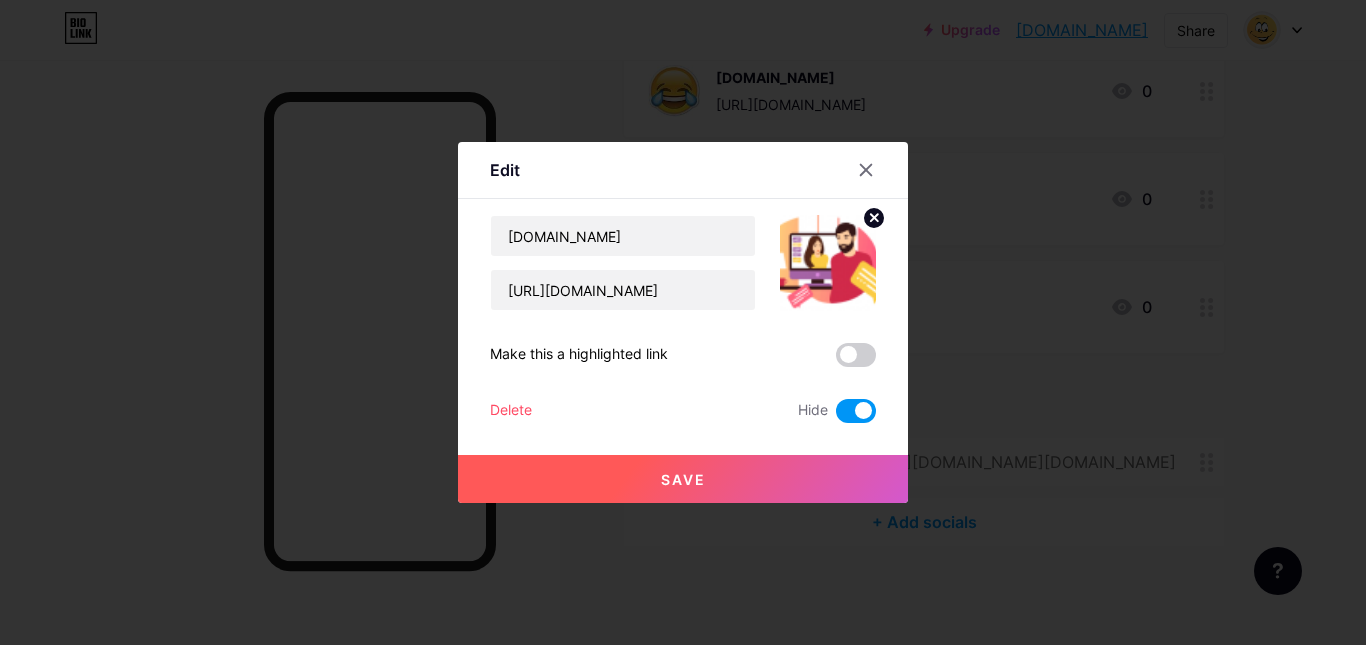 click at bounding box center [856, 411] 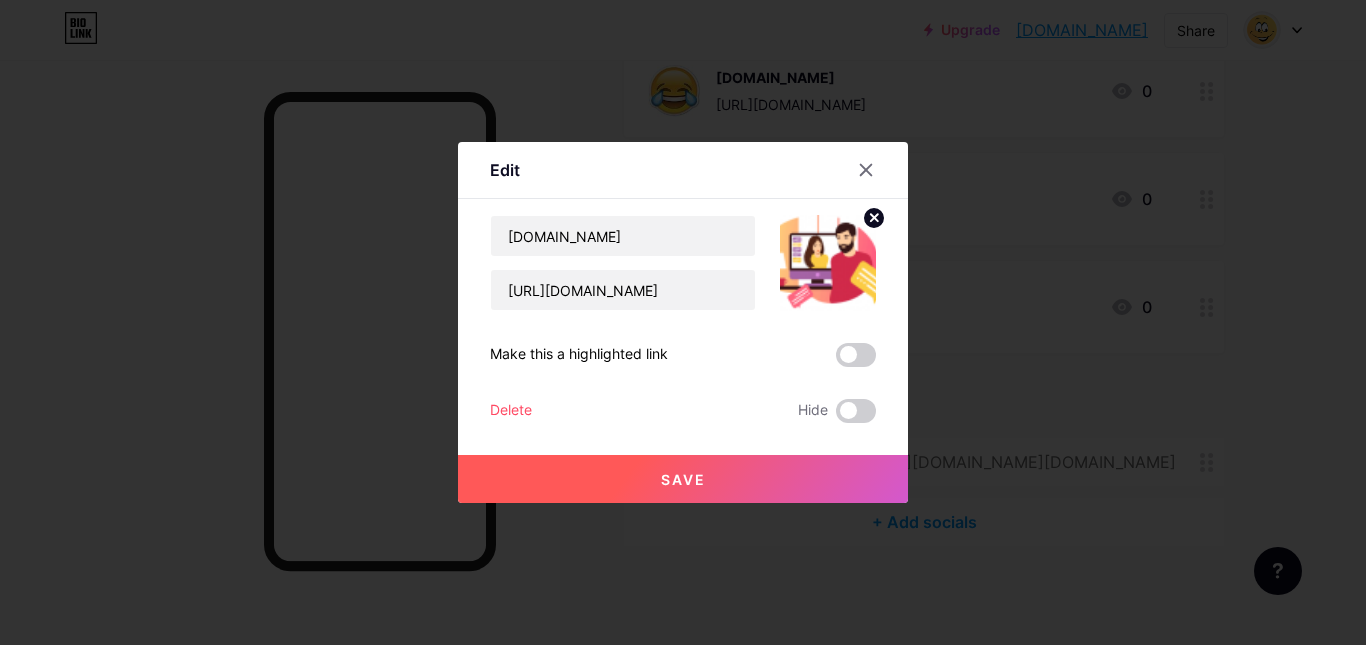 click on "Delete" at bounding box center (511, 411) 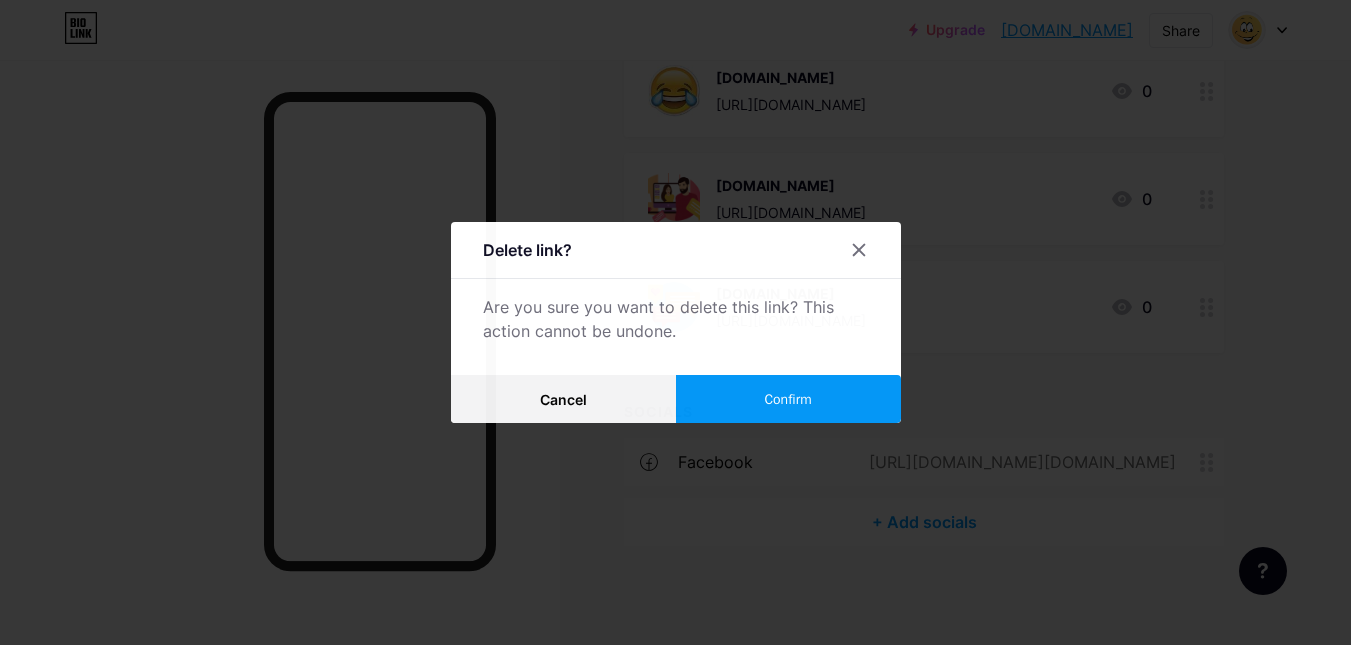 click on "Confirm" at bounding box center (788, 399) 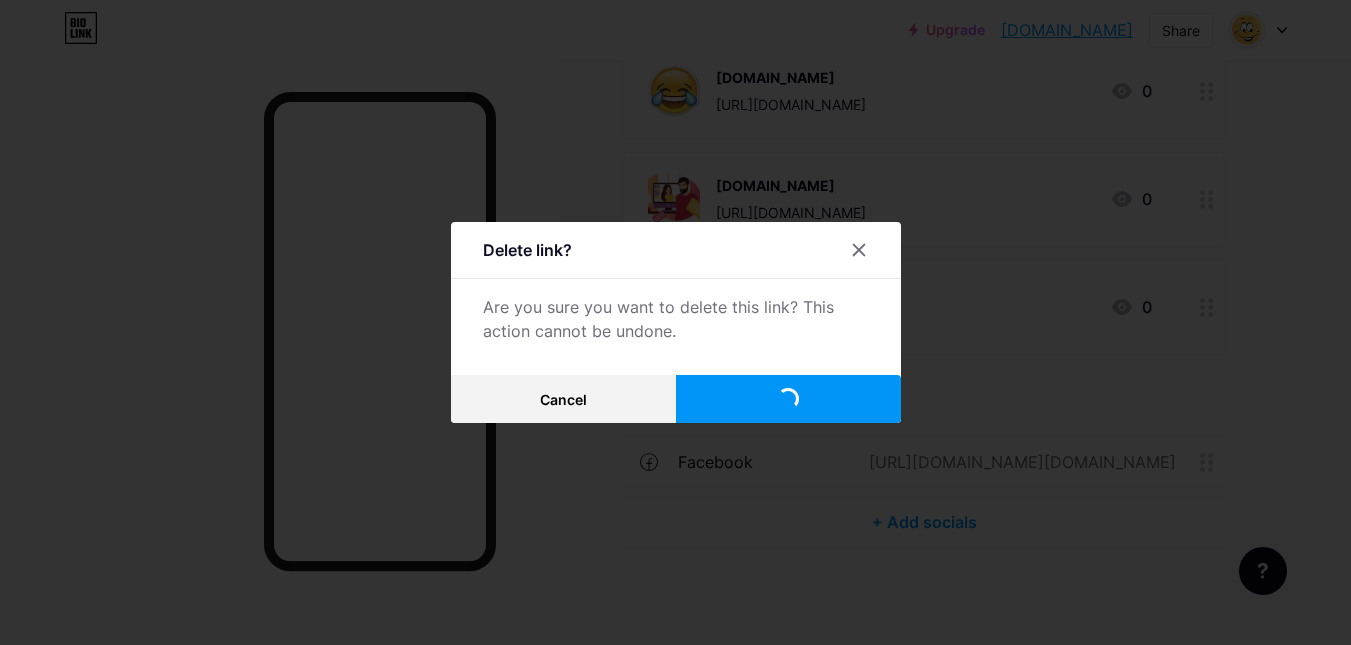 click on "Confirm" at bounding box center (788, 399) 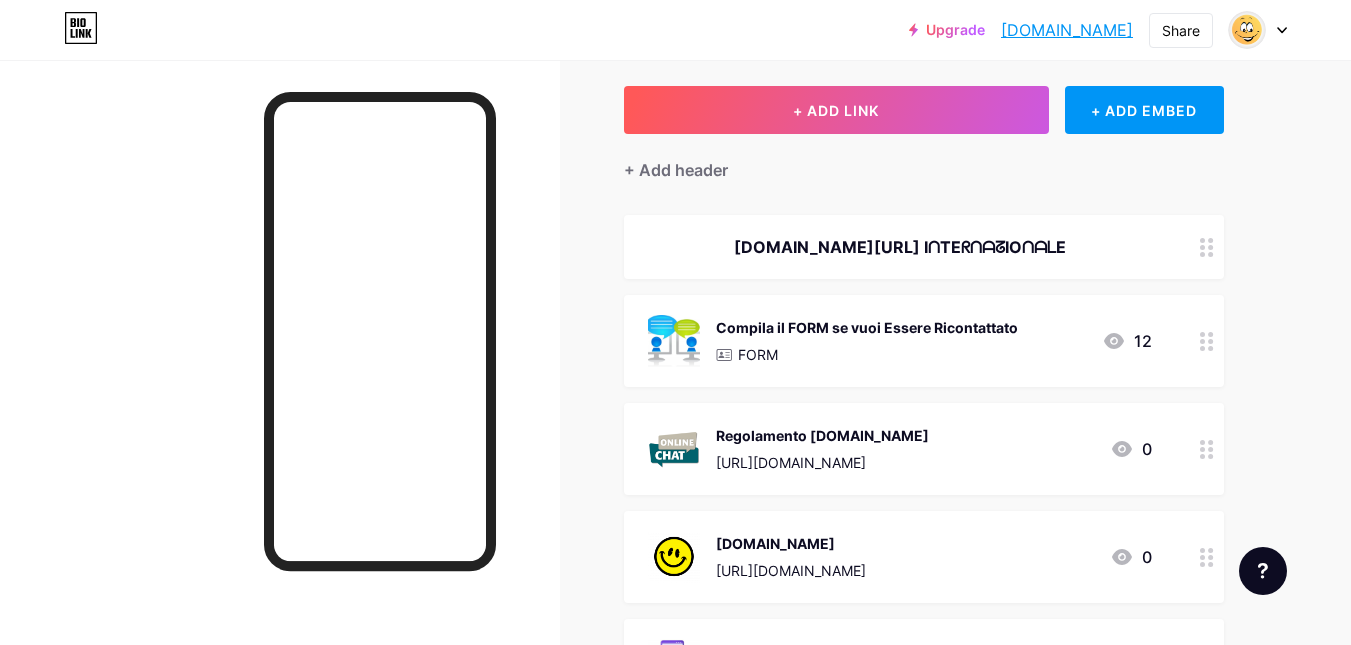 scroll, scrollTop: 0, scrollLeft: 0, axis: both 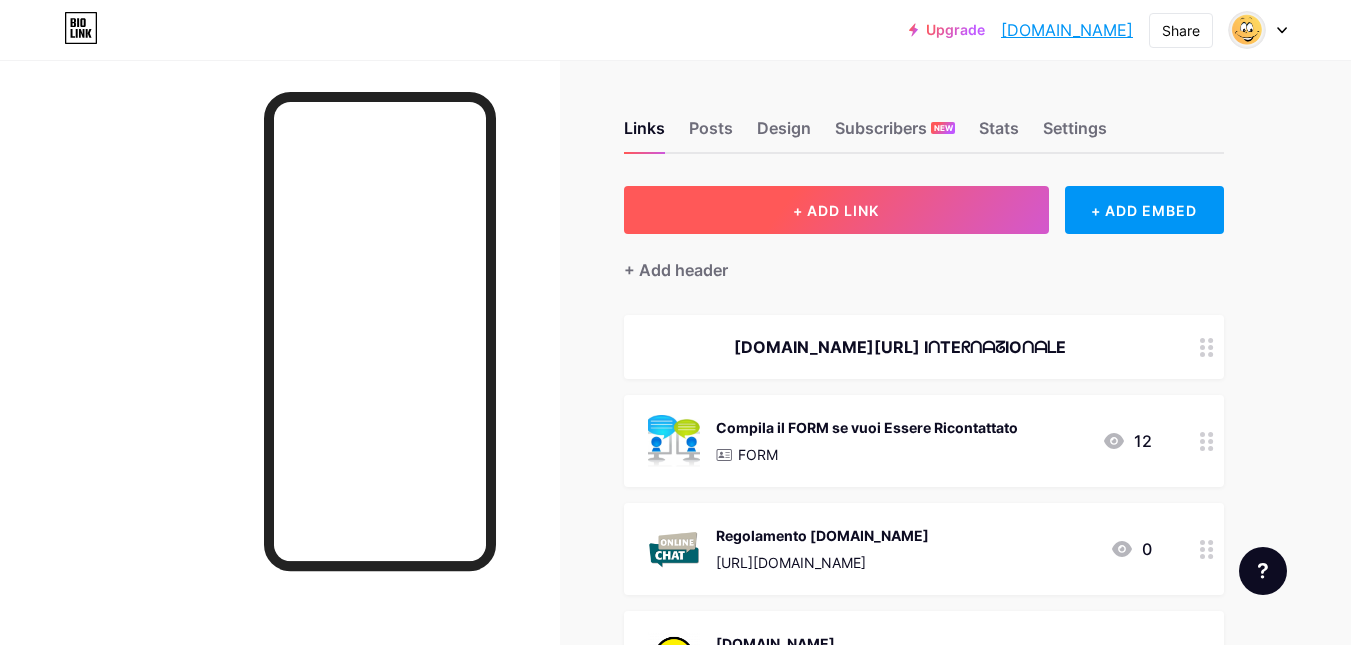 click on "+ ADD LINK" at bounding box center (836, 210) 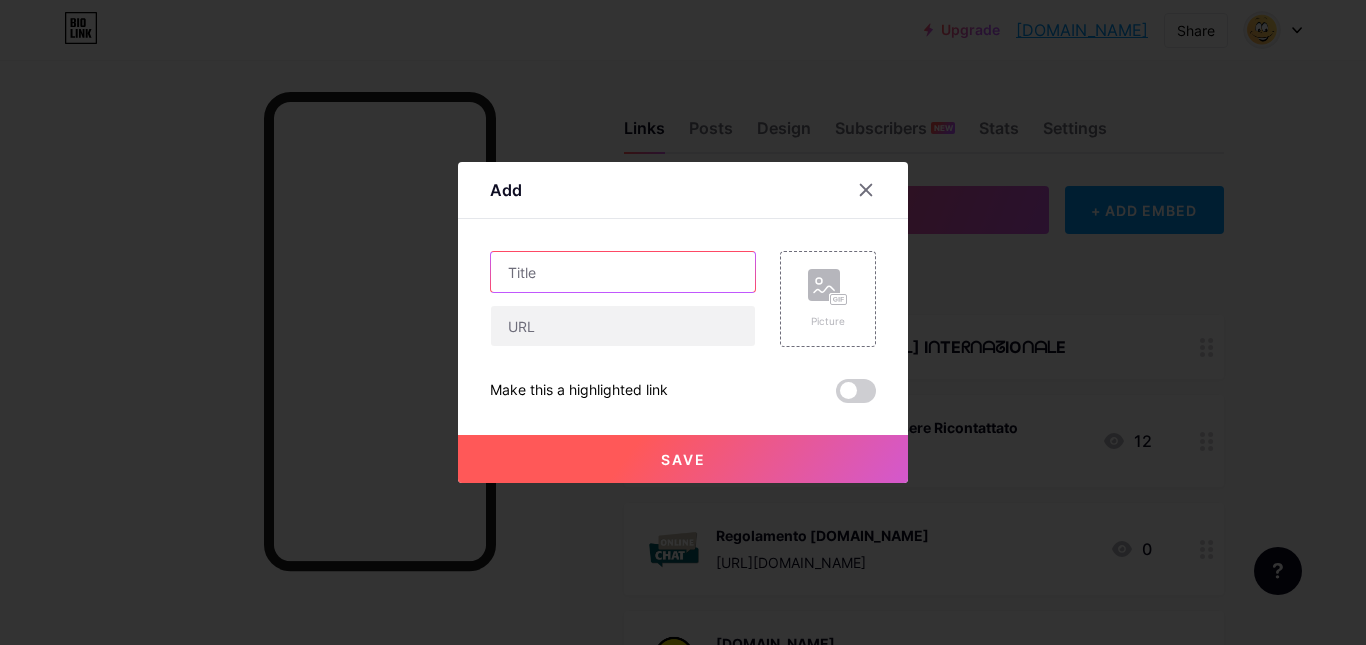 click at bounding box center [623, 272] 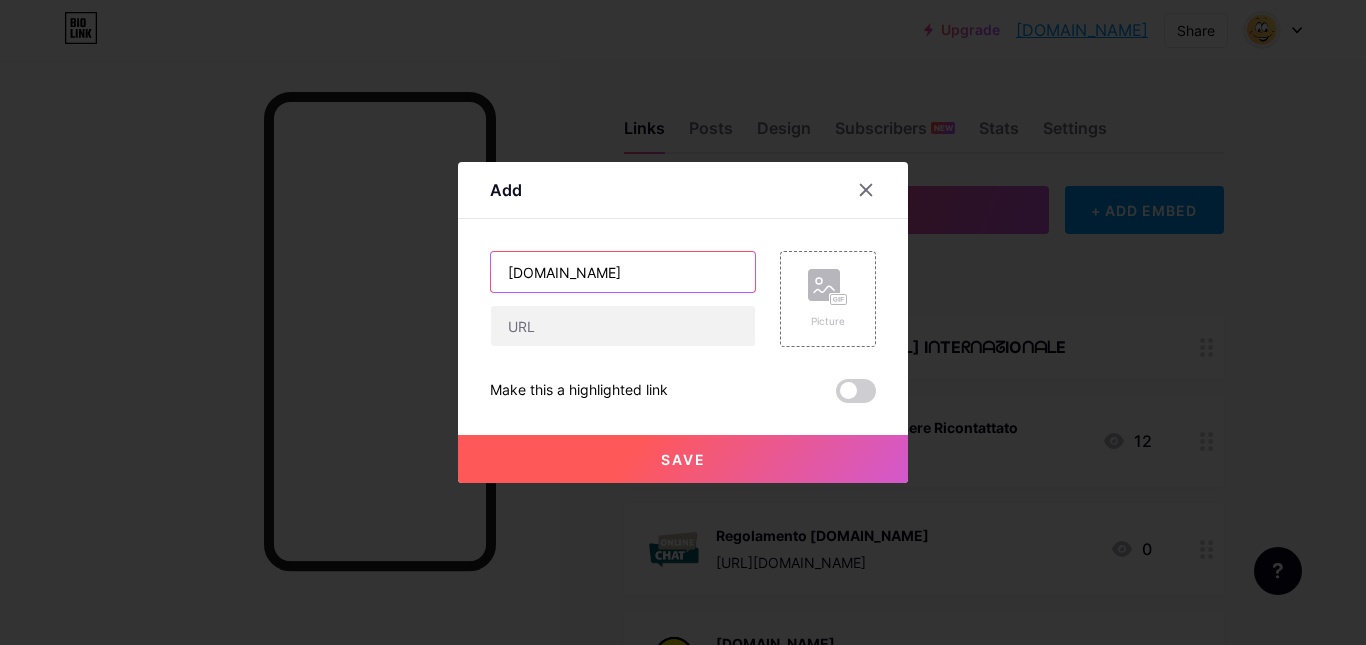 drag, startPoint x: 633, startPoint y: 269, endPoint x: 467, endPoint y: 254, distance: 166.67633 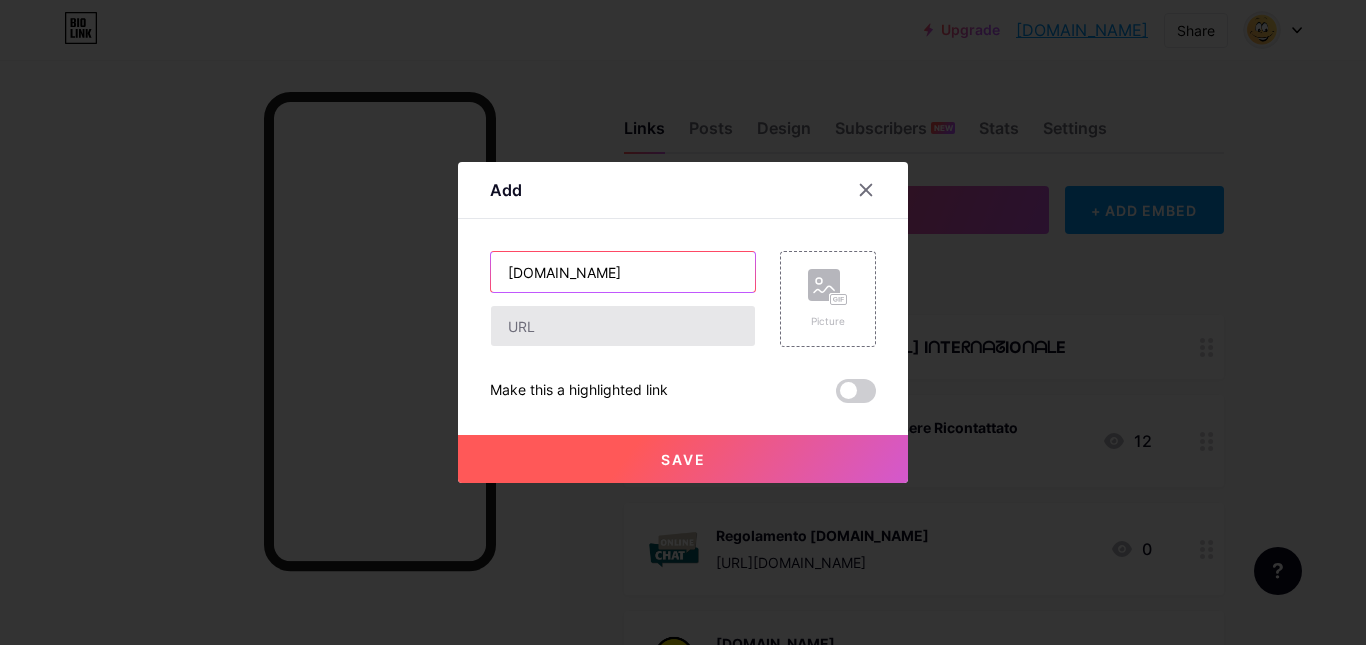 type on "[DOMAIN_NAME]" 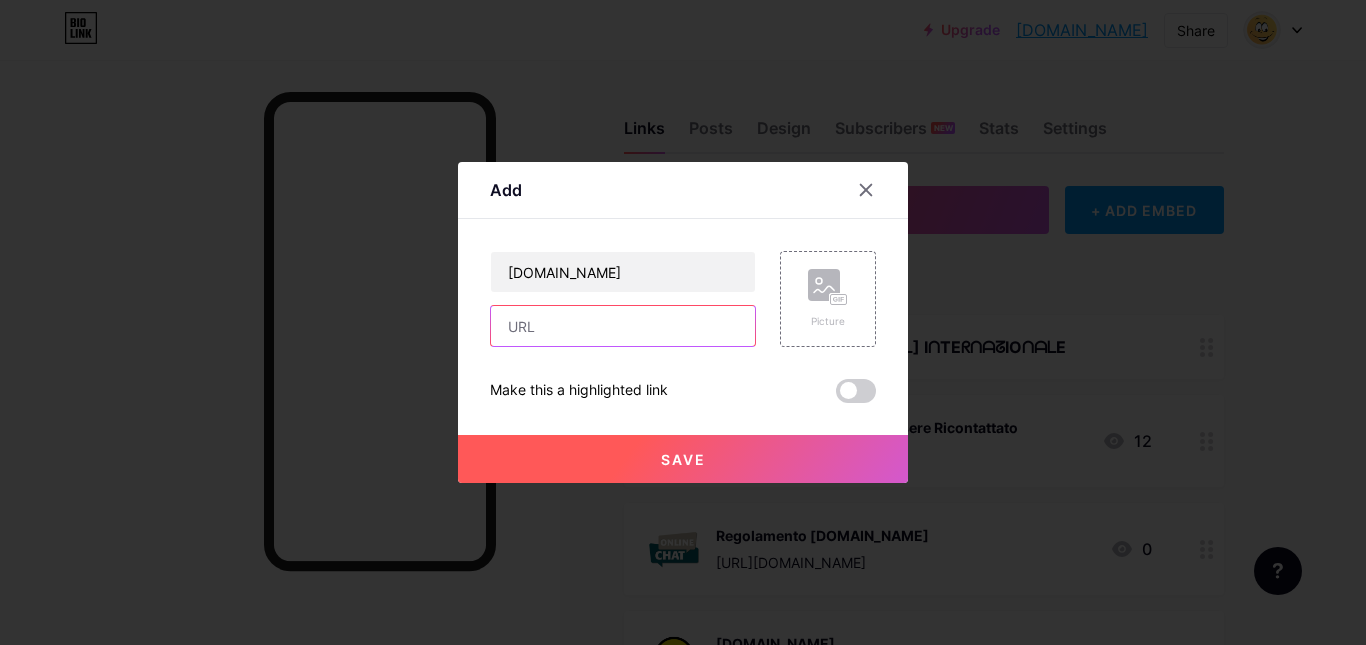 click at bounding box center [623, 326] 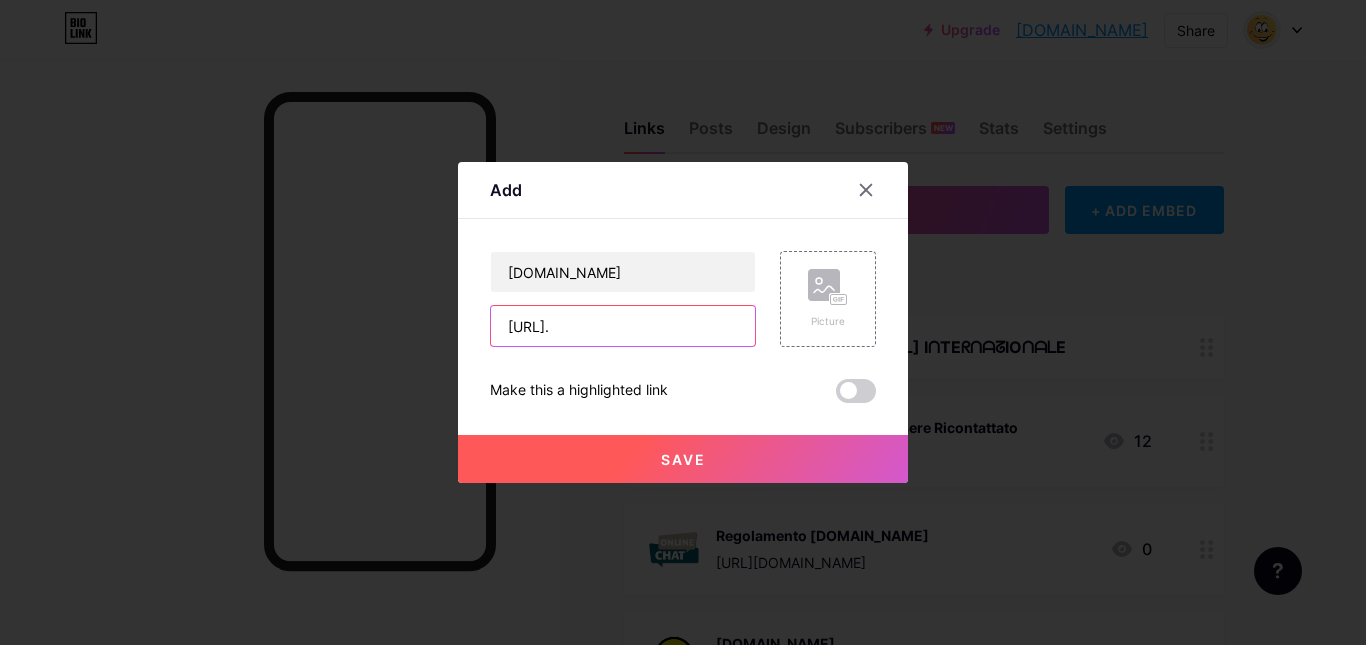 paste on "[DOMAIN_NAME]" 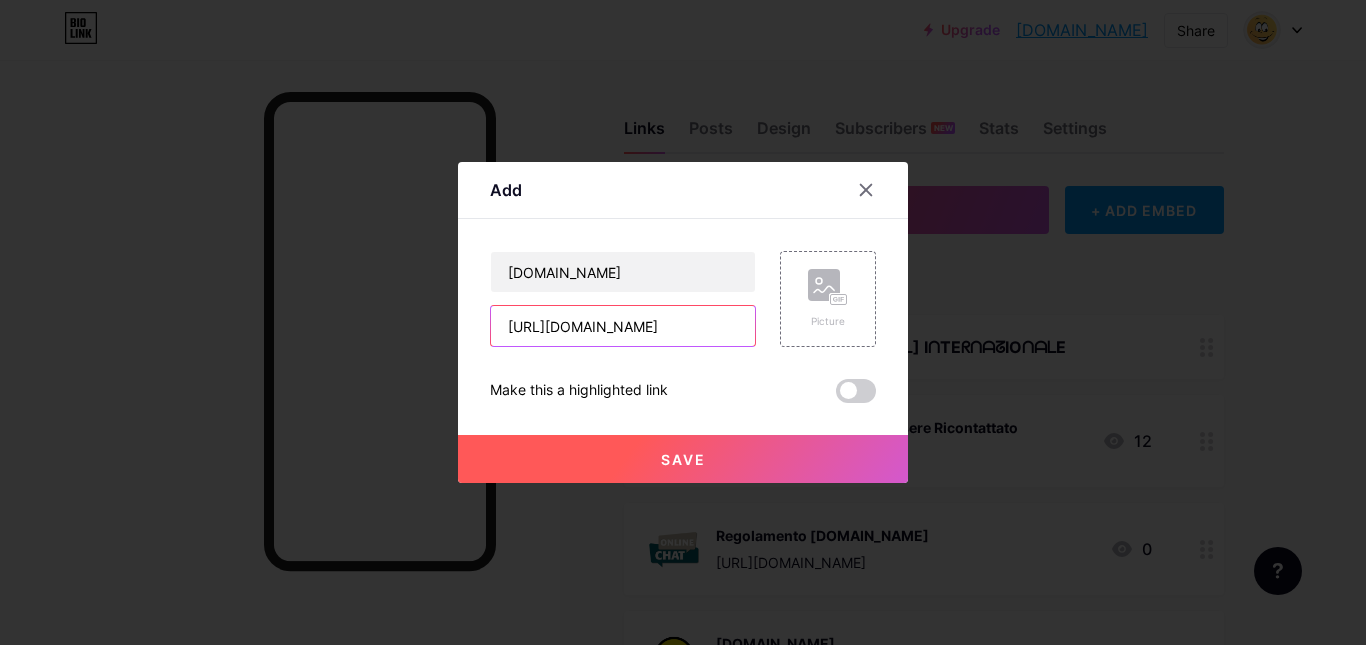 type on "[URL][DOMAIN_NAME]" 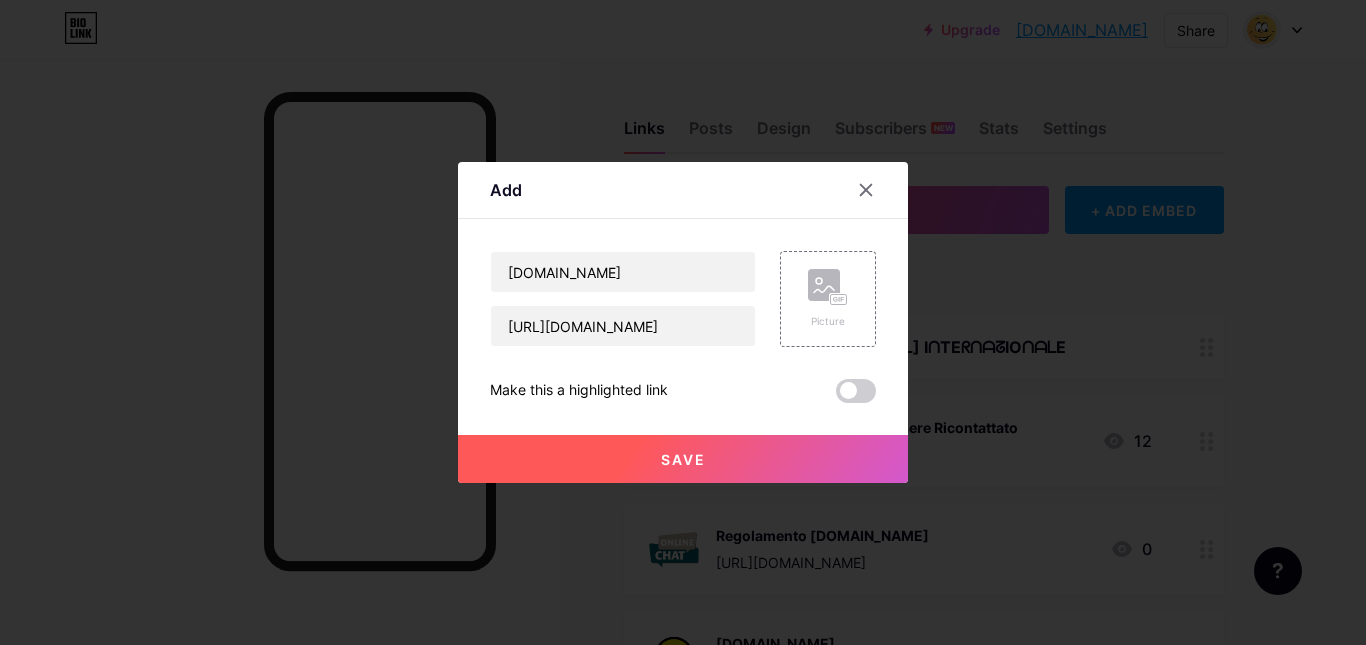 click on "Save" at bounding box center [683, 459] 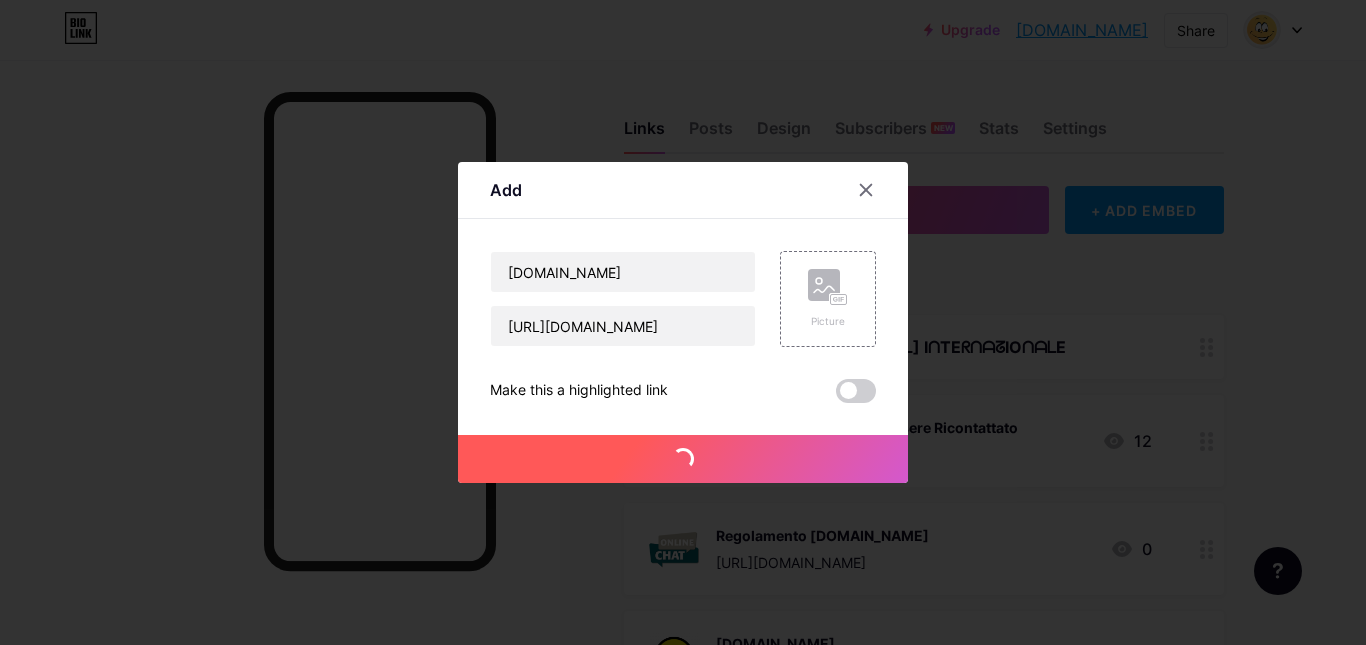 click on "Save" at bounding box center (683, 459) 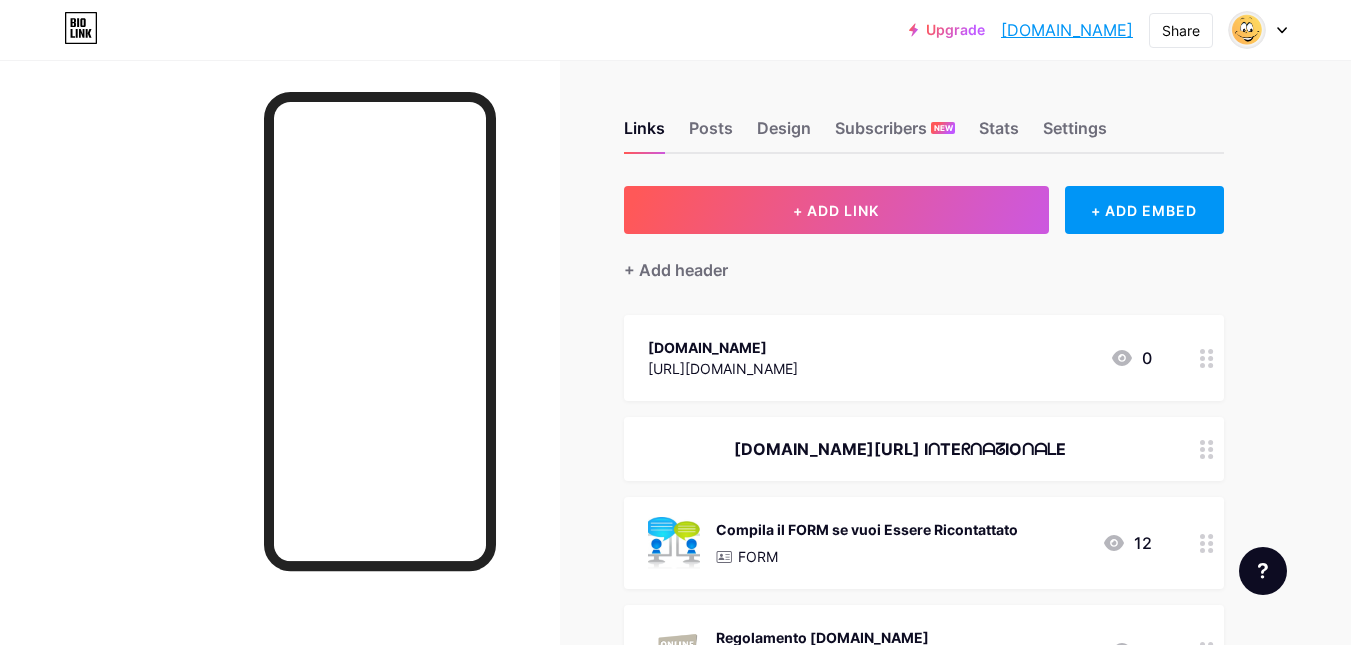 click on "[DOMAIN_NAME]
[URL][DOMAIN_NAME]
0" at bounding box center [924, 358] 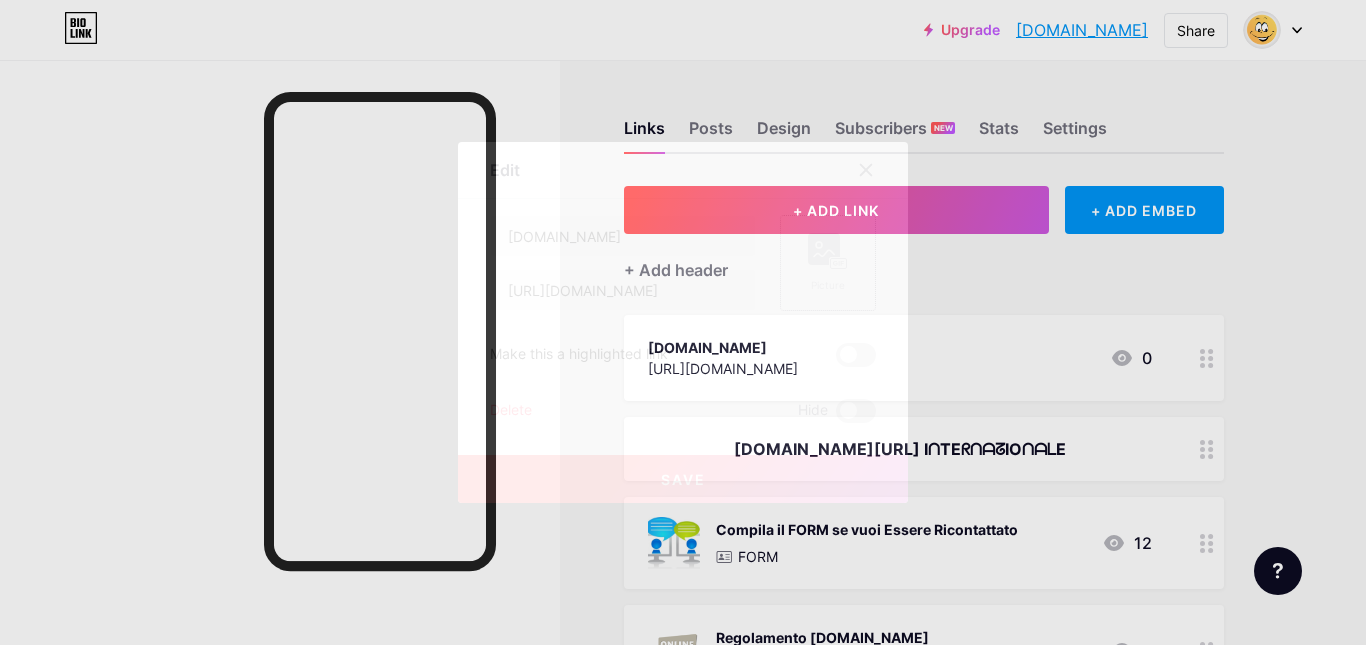 click on "Picture" at bounding box center [828, 263] 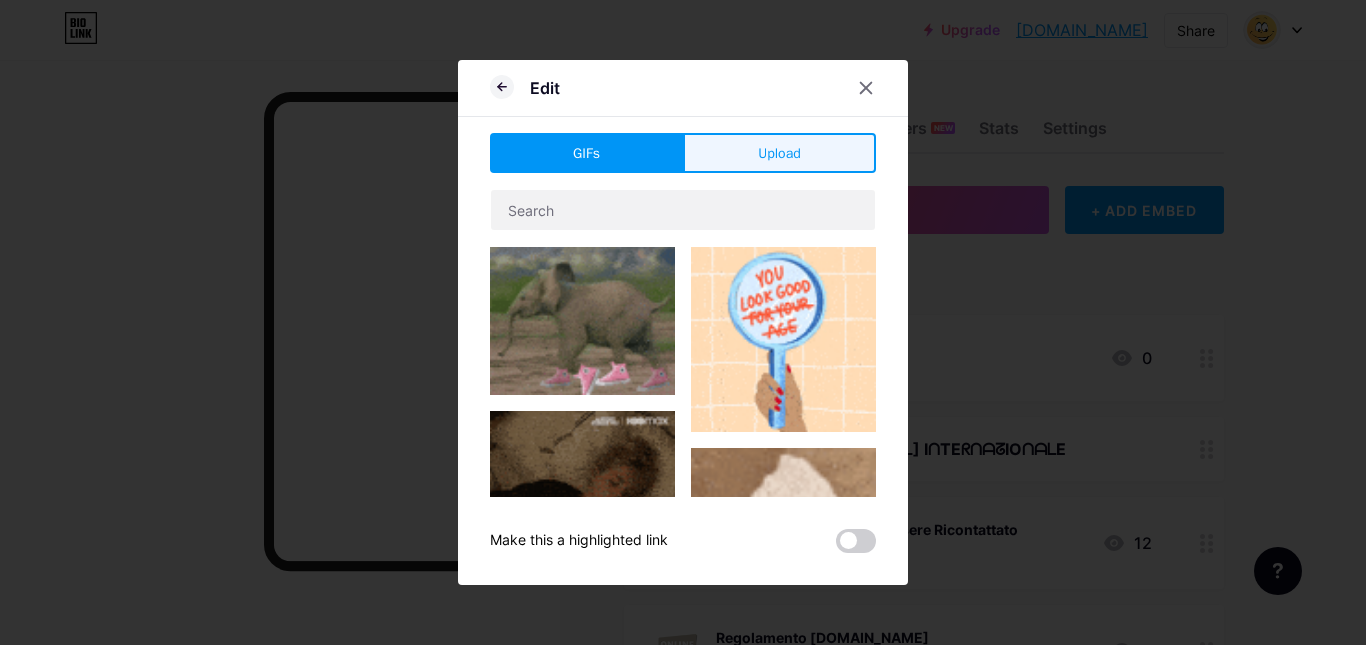 click on "Upload" at bounding box center [779, 153] 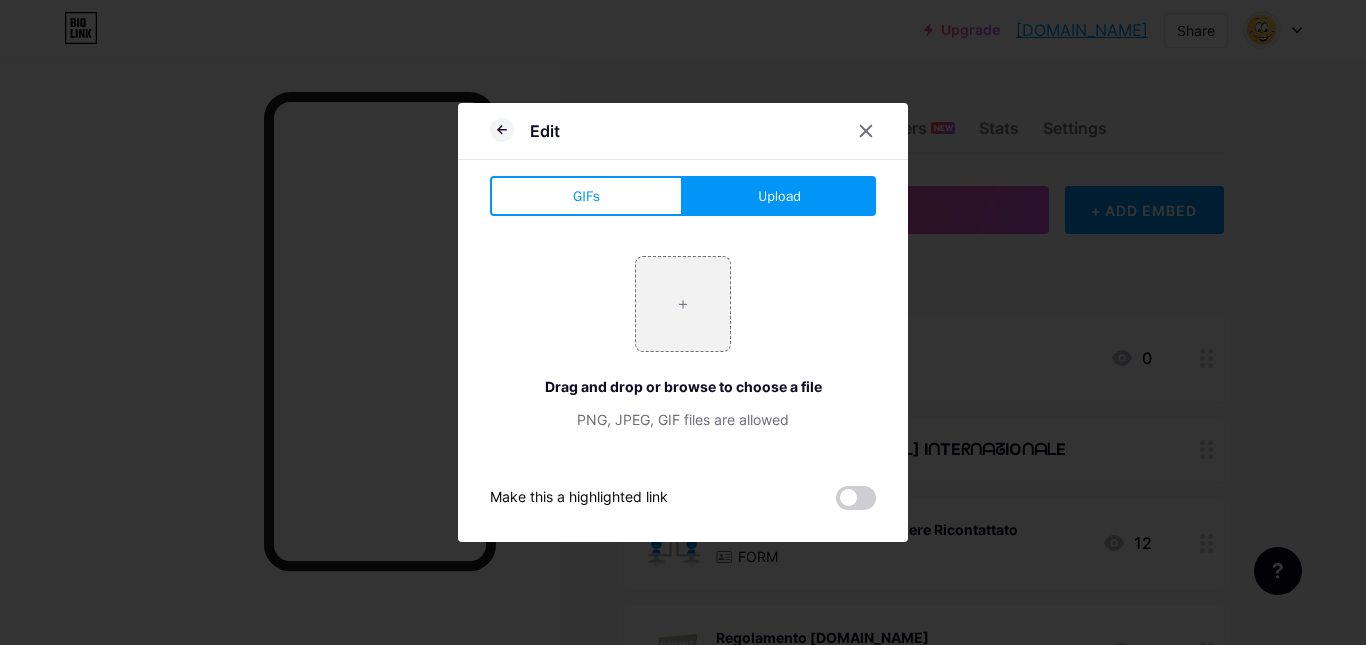 click on "Upload" at bounding box center [779, 196] 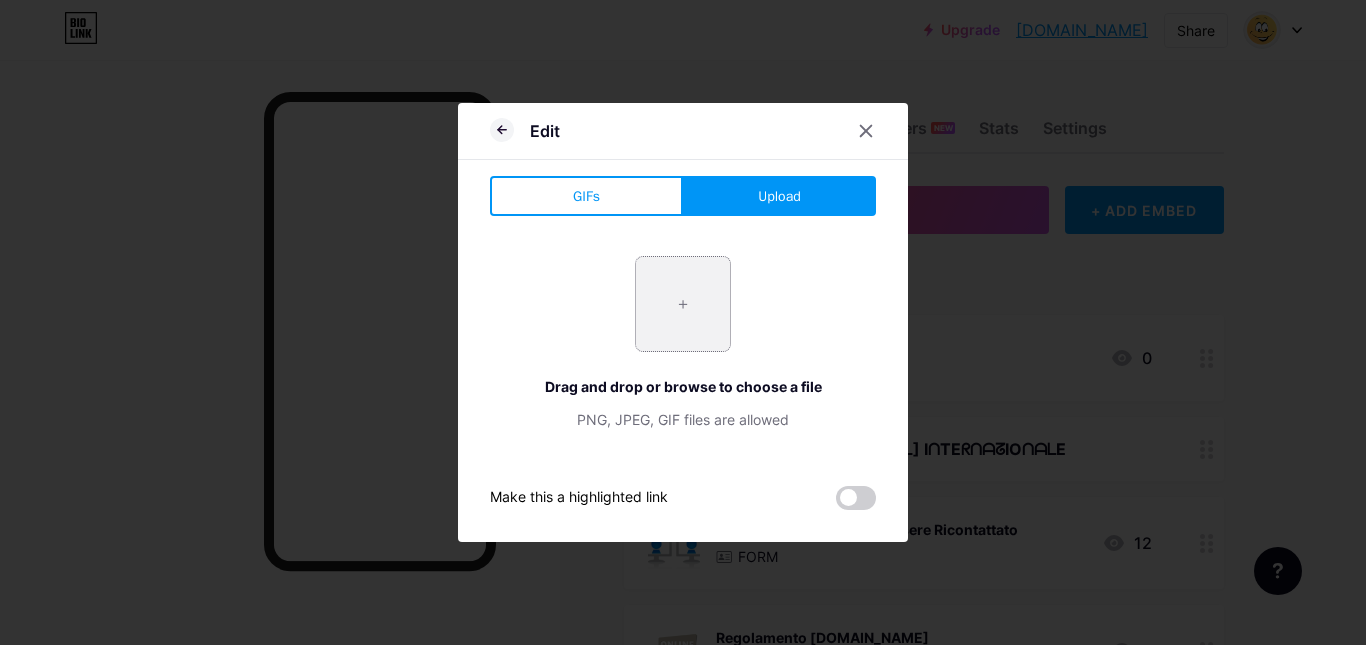 click at bounding box center [683, 304] 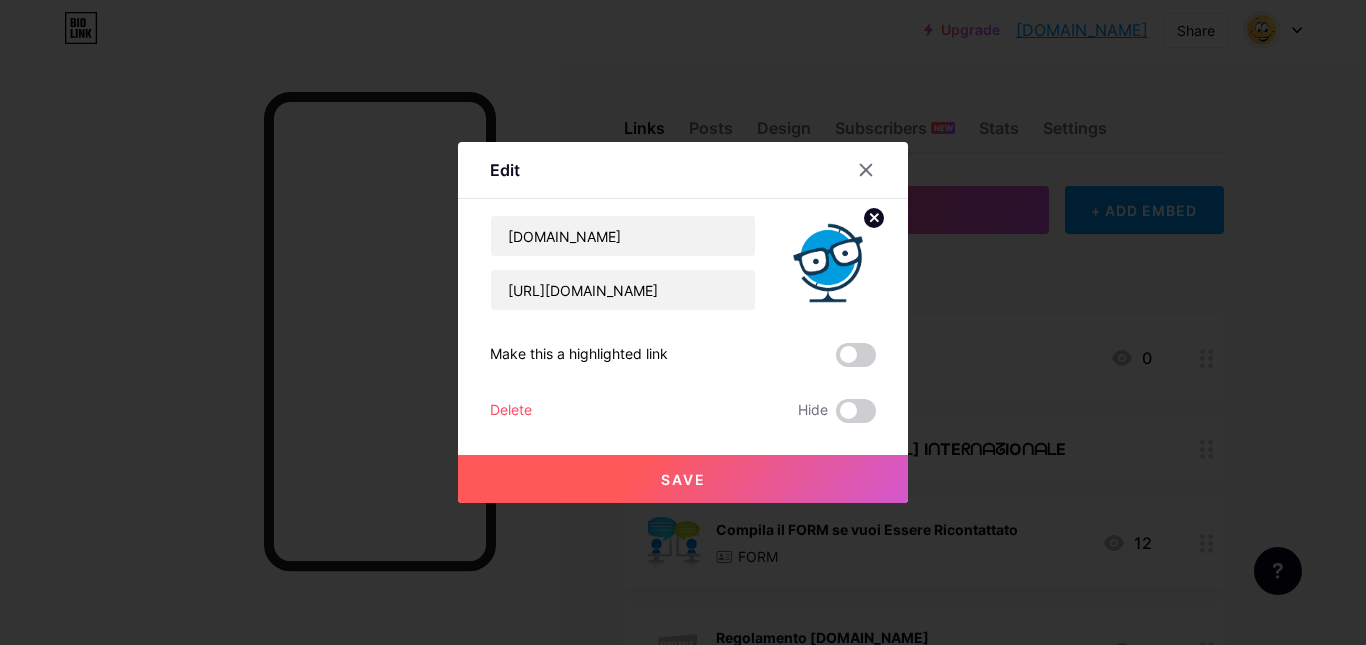 click on "Save" at bounding box center [683, 479] 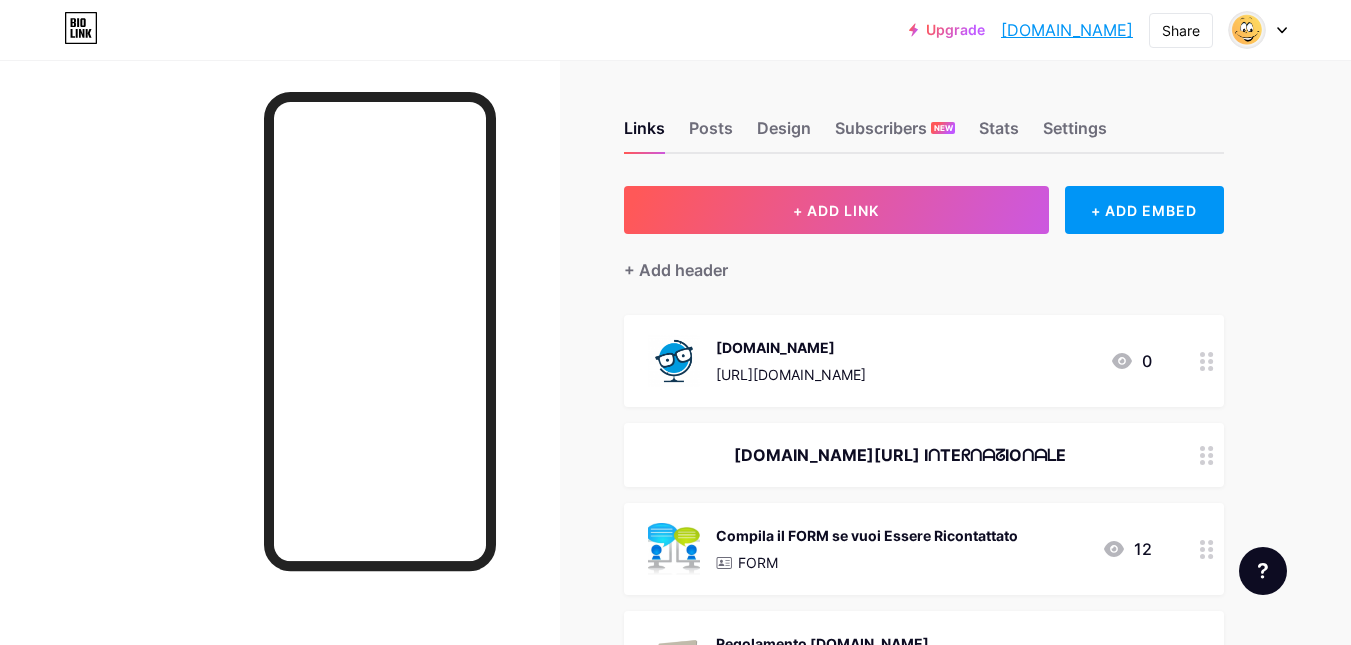 drag, startPoint x: 1018, startPoint y: 339, endPoint x: 1010, endPoint y: 499, distance: 160.19987 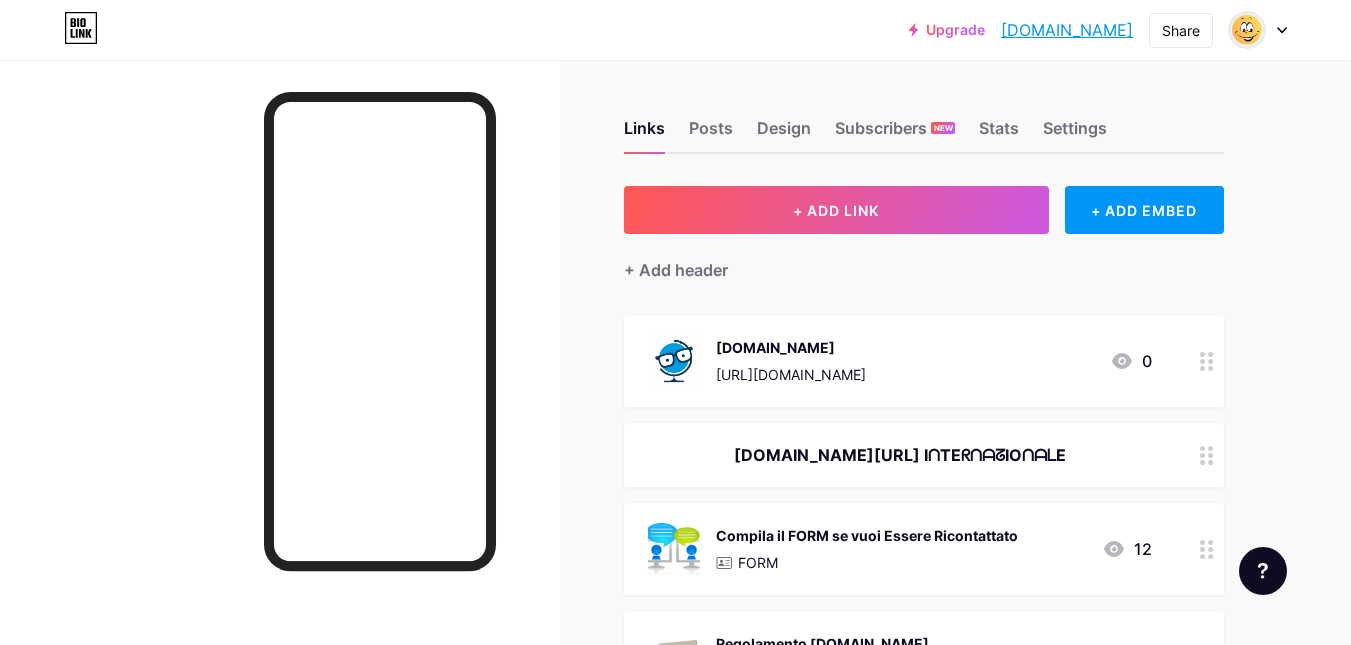 click on "[DOMAIN_NAME]
[URL][DOMAIN_NAME]
0
[DOMAIN_NAME][URL] IᑎTEᖇᑎᗩᘔIOᑎᗩᒪE
Compila il FORM se vuoi Essere Ricontattato
FORM
12
Regolamento [DOMAIN_NAME]
[URL][DOMAIN_NAME]
0
[DOMAIN_NAME]
[URL][DOMAIN_NAME]
0
[DOMAIN_NAME]
[URL][DOMAIN_NAME]
0
[DOMAIN_NAME]
[URL][DOMAIN_NAME]
2
[DOMAIN_NAME]
[URL][DOMAIN_NAME]" at bounding box center [924, 779] 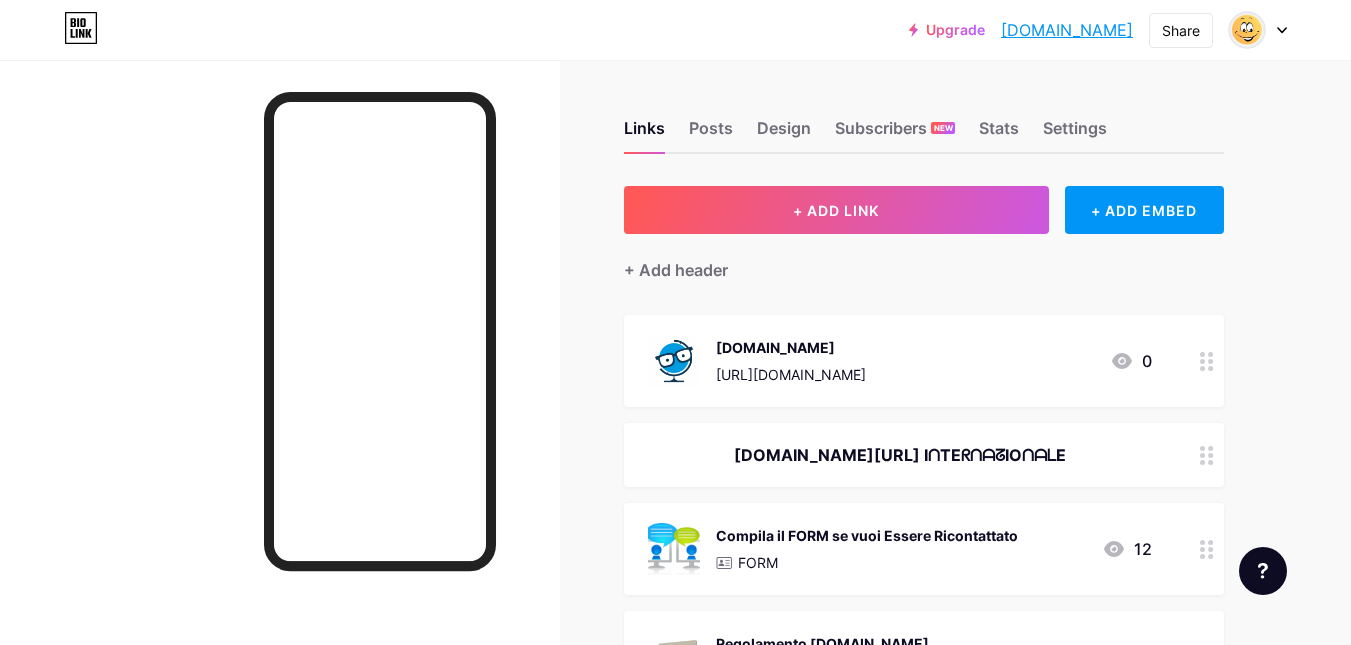 drag, startPoint x: 1008, startPoint y: 361, endPoint x: 1009, endPoint y: 430, distance: 69.00725 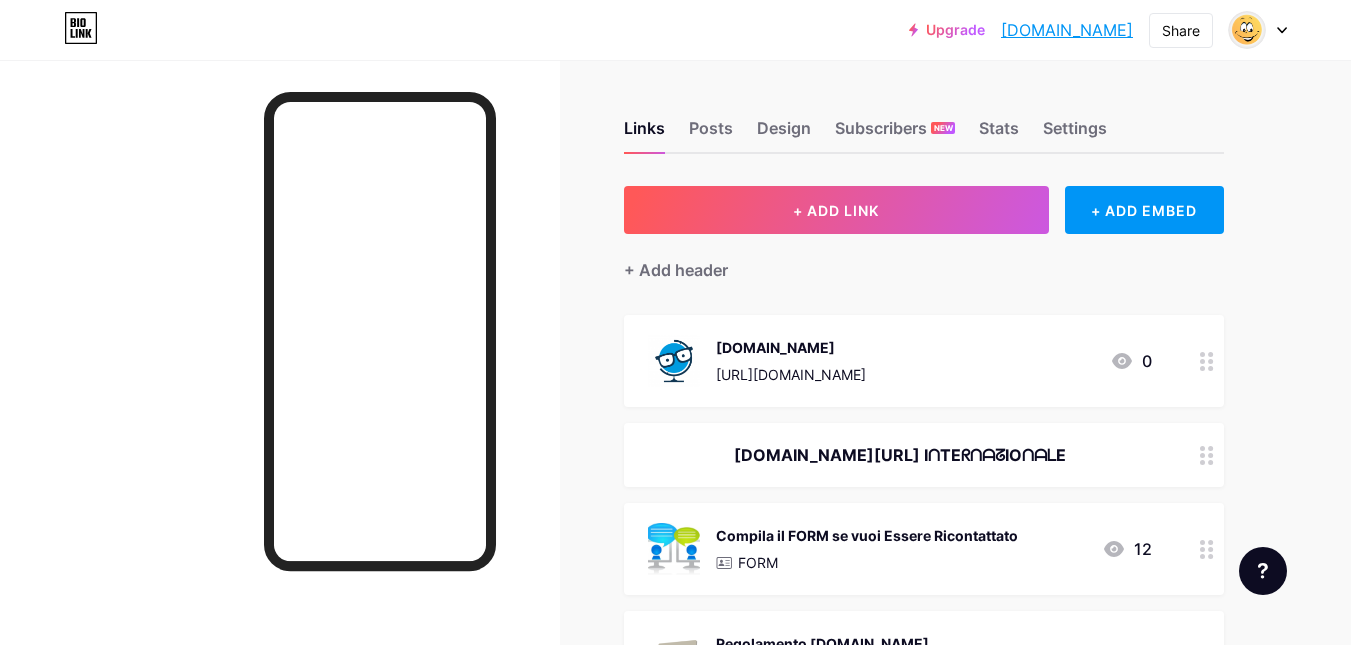 click on "[DOMAIN_NAME]
[URL][DOMAIN_NAME]
0
[DOMAIN_NAME][URL] IᑎTEᖇᑎᗩᘔIOᑎᗩᒪE
Compila il FORM se vuoi Essere Ricontattato
FORM
12
Regolamento [DOMAIN_NAME]
[URL][DOMAIN_NAME]
0
[DOMAIN_NAME]
[URL][DOMAIN_NAME]
0
[DOMAIN_NAME]
[URL][DOMAIN_NAME]
0
[DOMAIN_NAME]
[URL][DOMAIN_NAME]
2
[DOMAIN_NAME]
[URL][DOMAIN_NAME]" at bounding box center [924, 779] 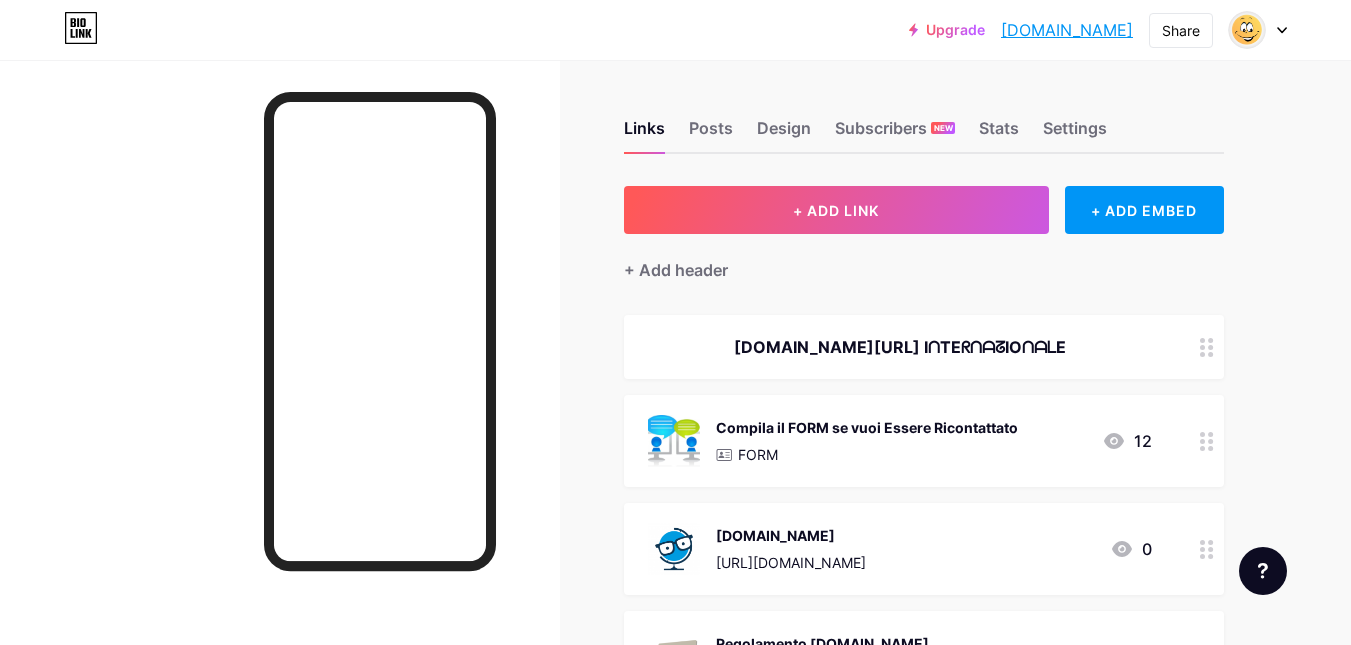 scroll, scrollTop: 300, scrollLeft: 0, axis: vertical 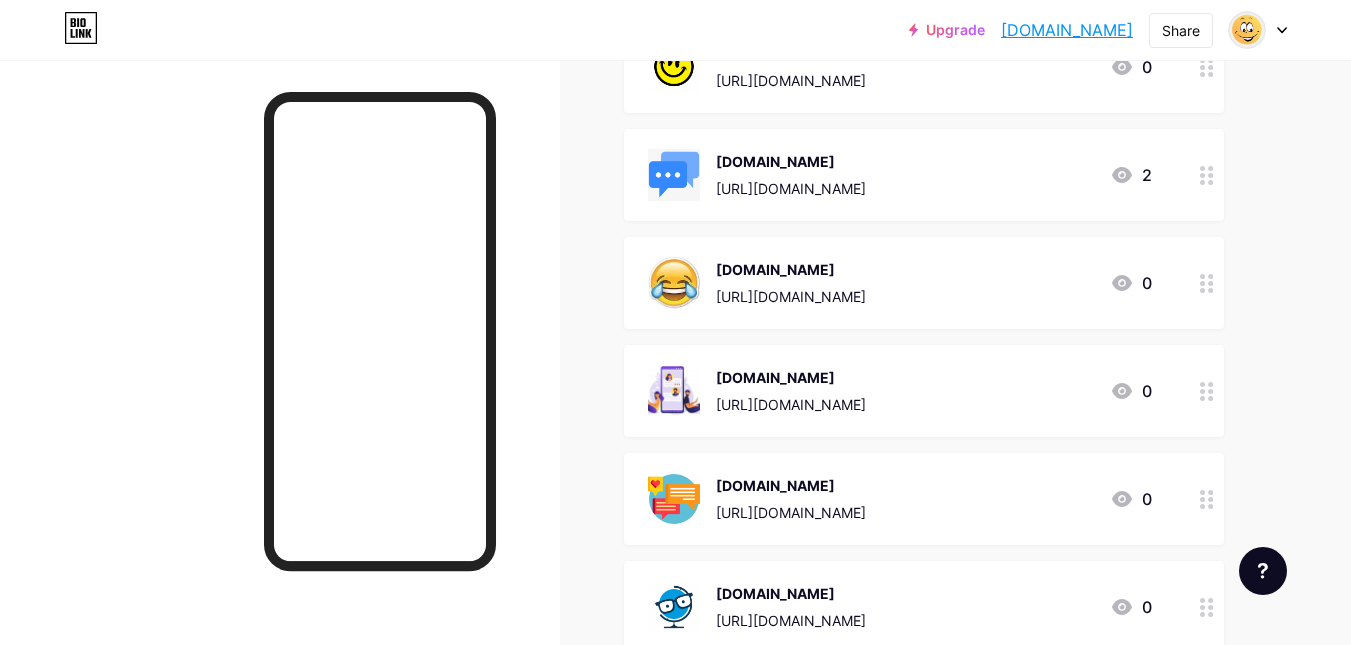 click on "[DOMAIN_NAME]" at bounding box center (1067, 30) 